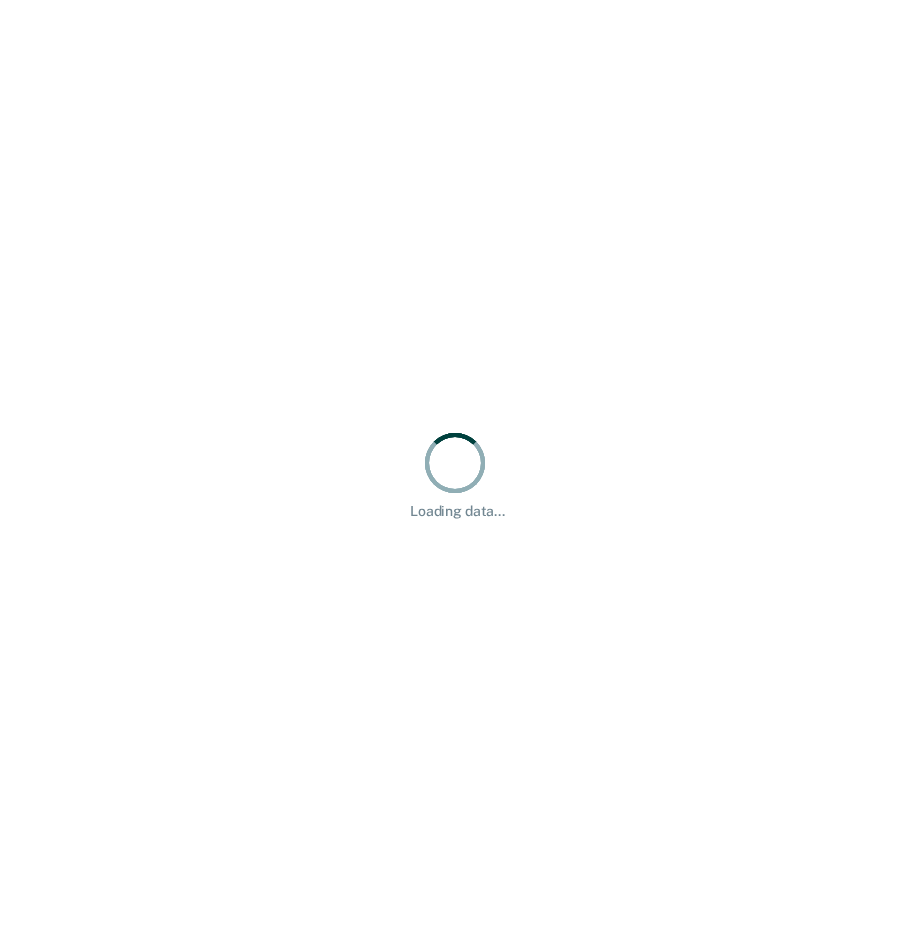 scroll, scrollTop: 0, scrollLeft: 0, axis: both 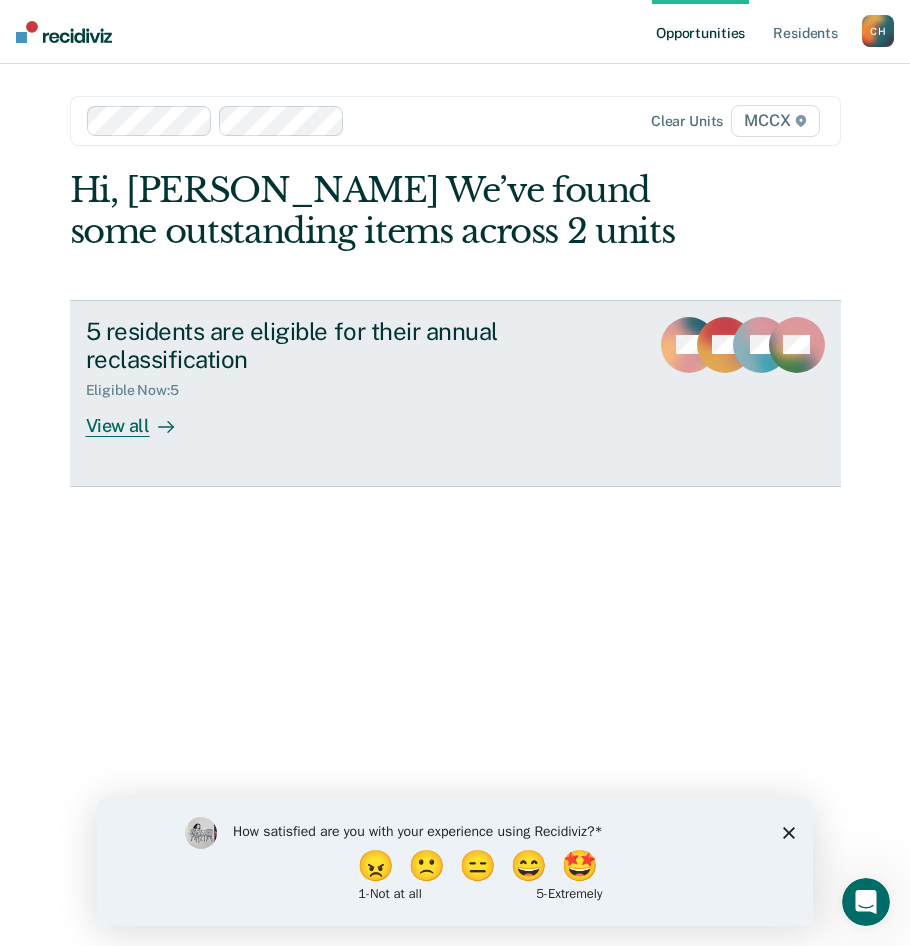 click on "View all" at bounding box center (142, 418) 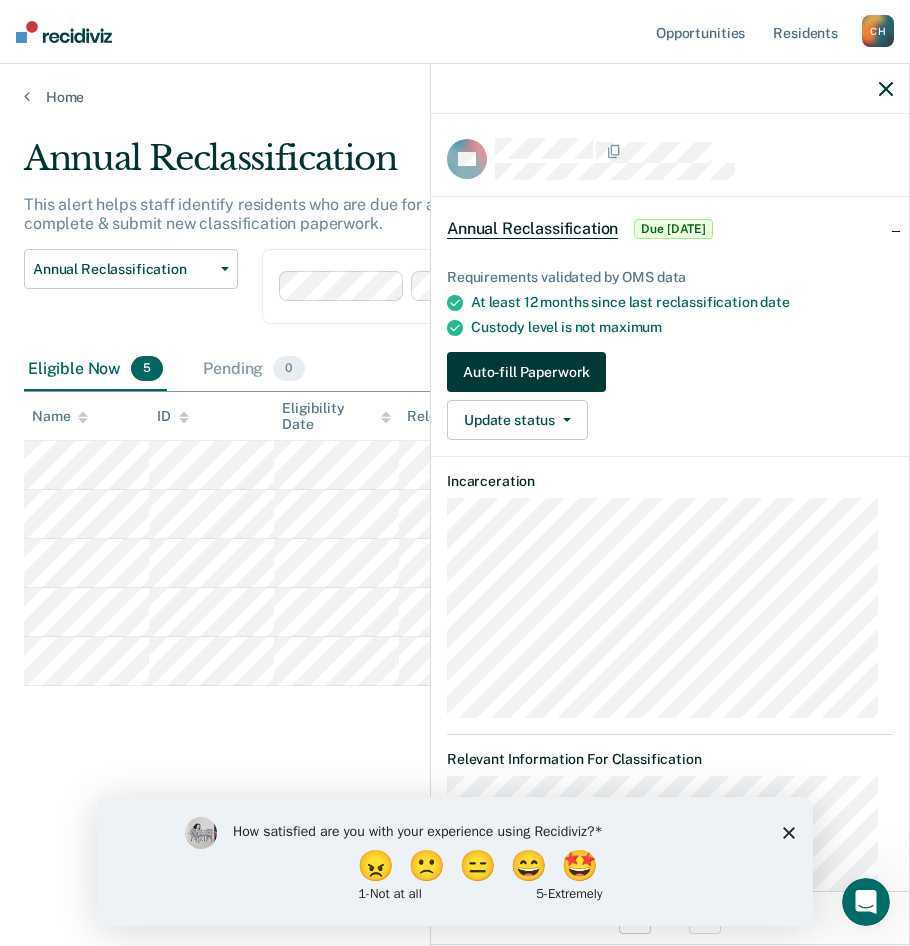 click on "Auto-fill Paperwork" at bounding box center [526, 372] 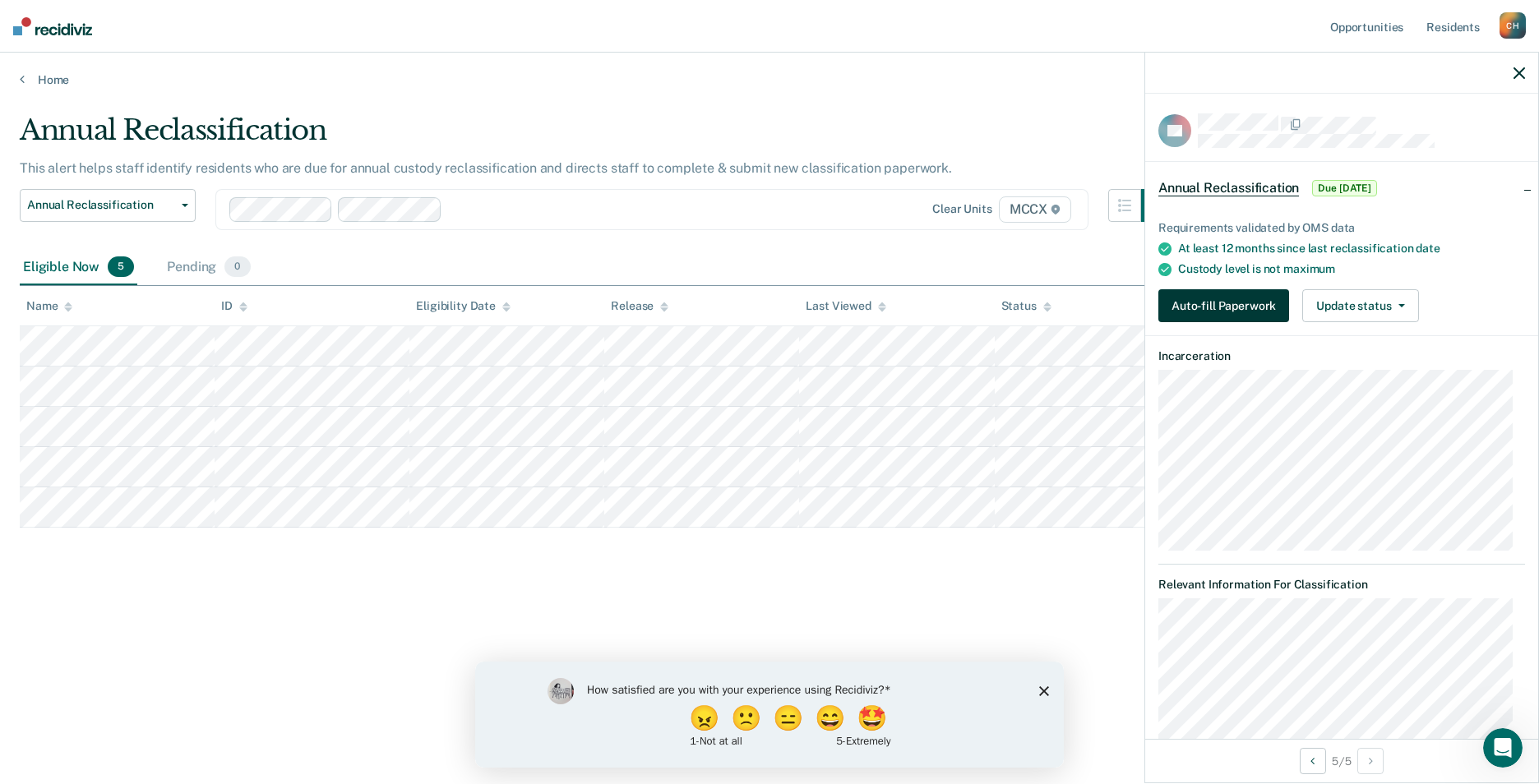 click on "Auto-fill Paperwork" at bounding box center [1223, 306] 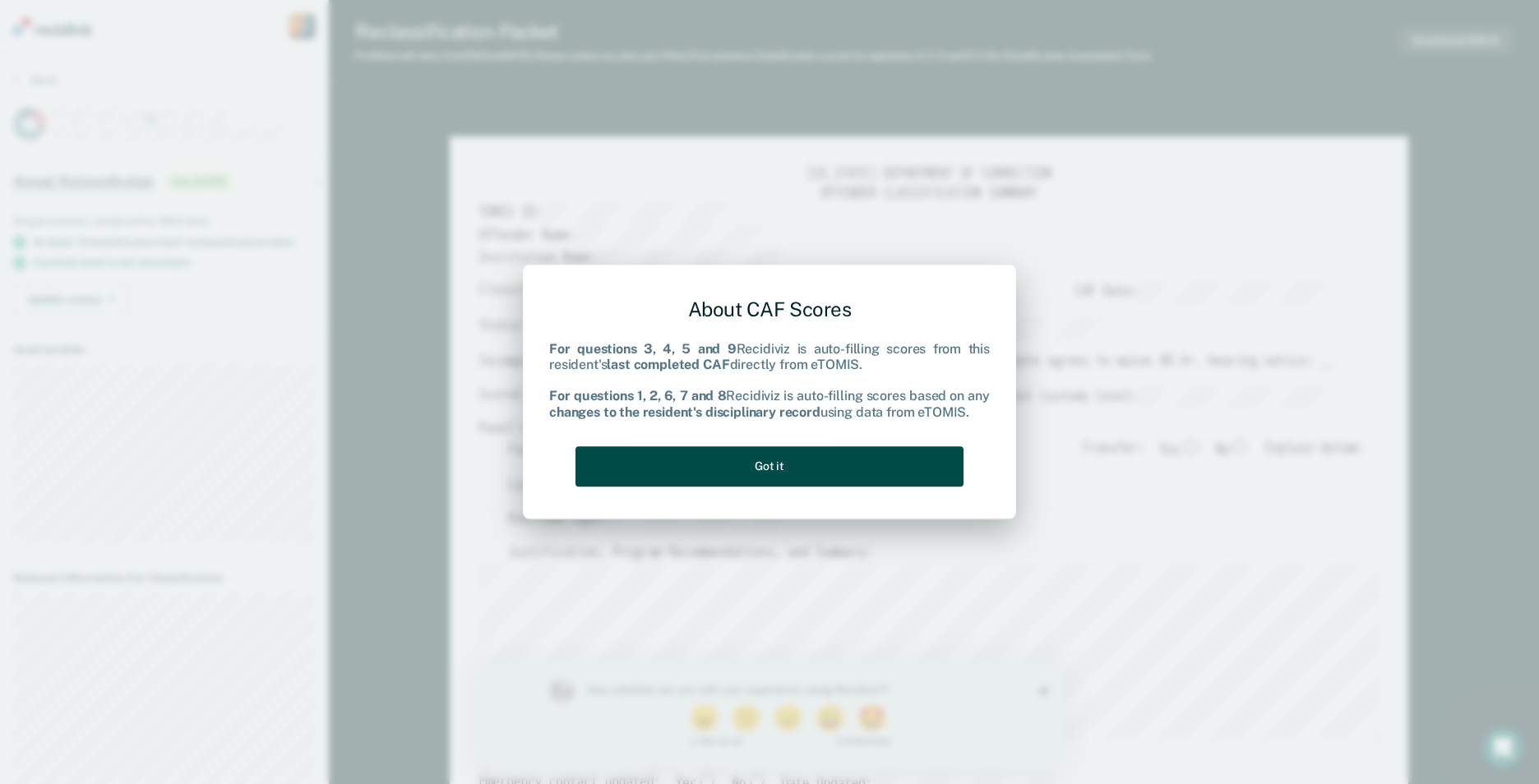 click on "Got it" at bounding box center [770, 466] 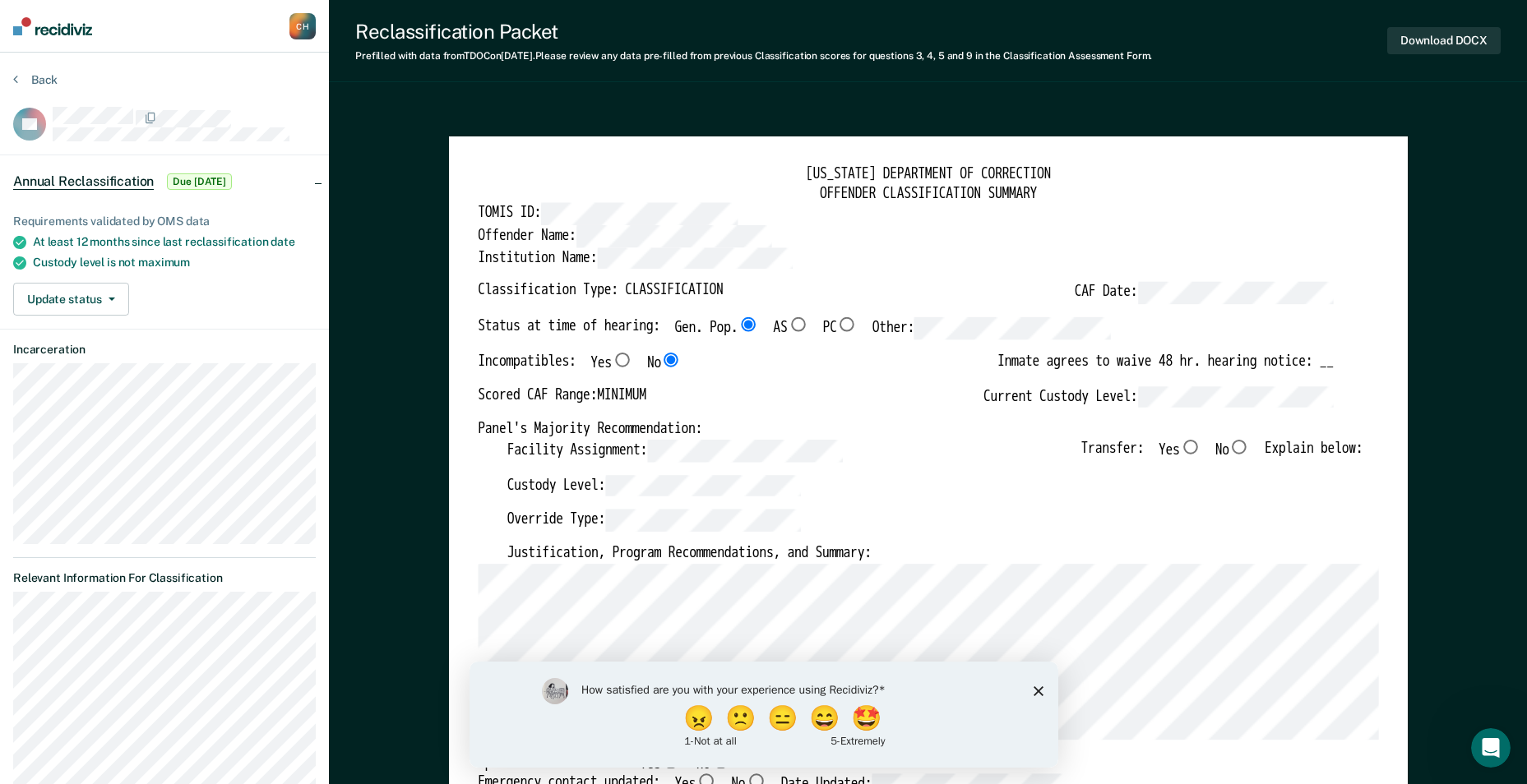 click 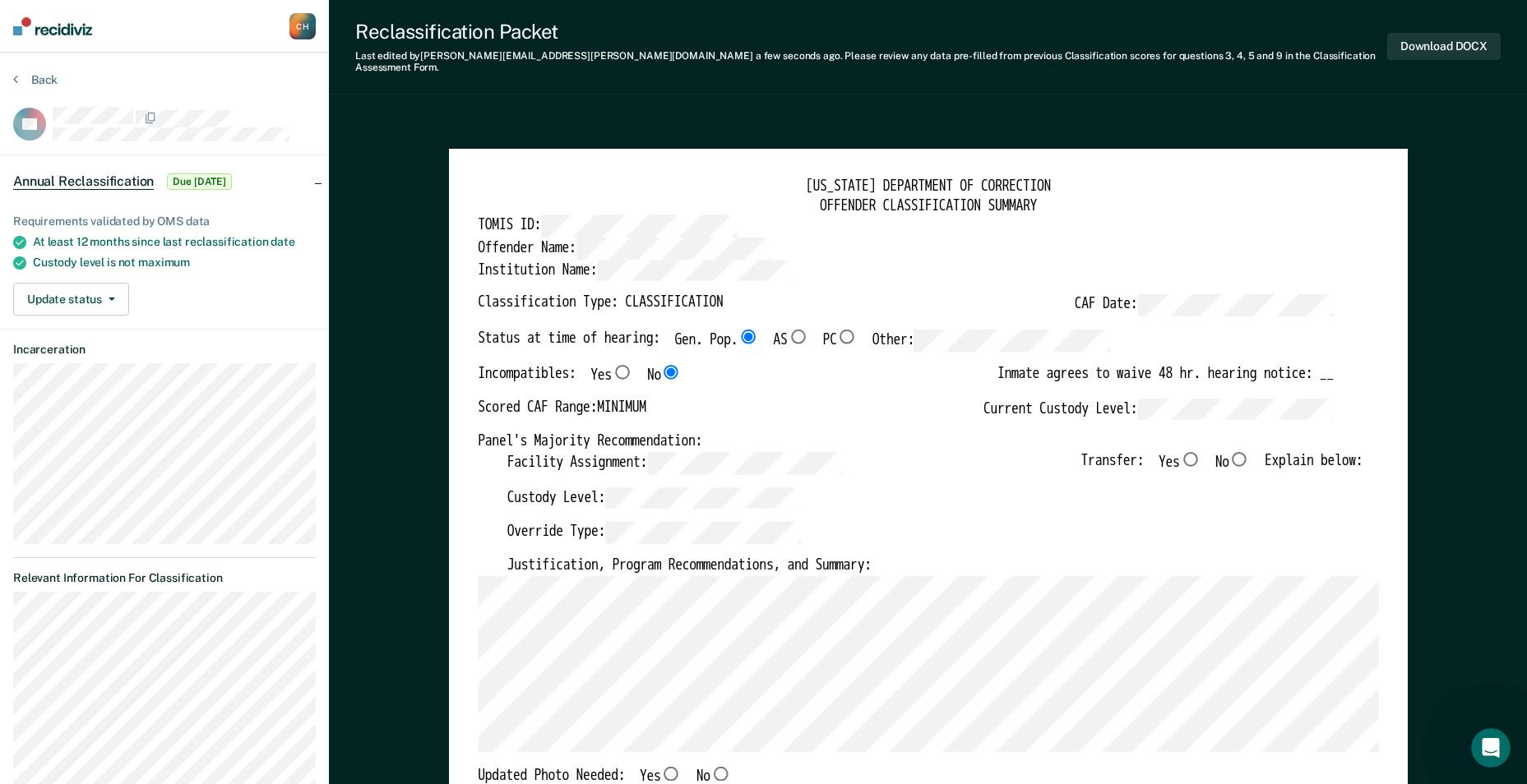 click on "No" at bounding box center (1239, 459) 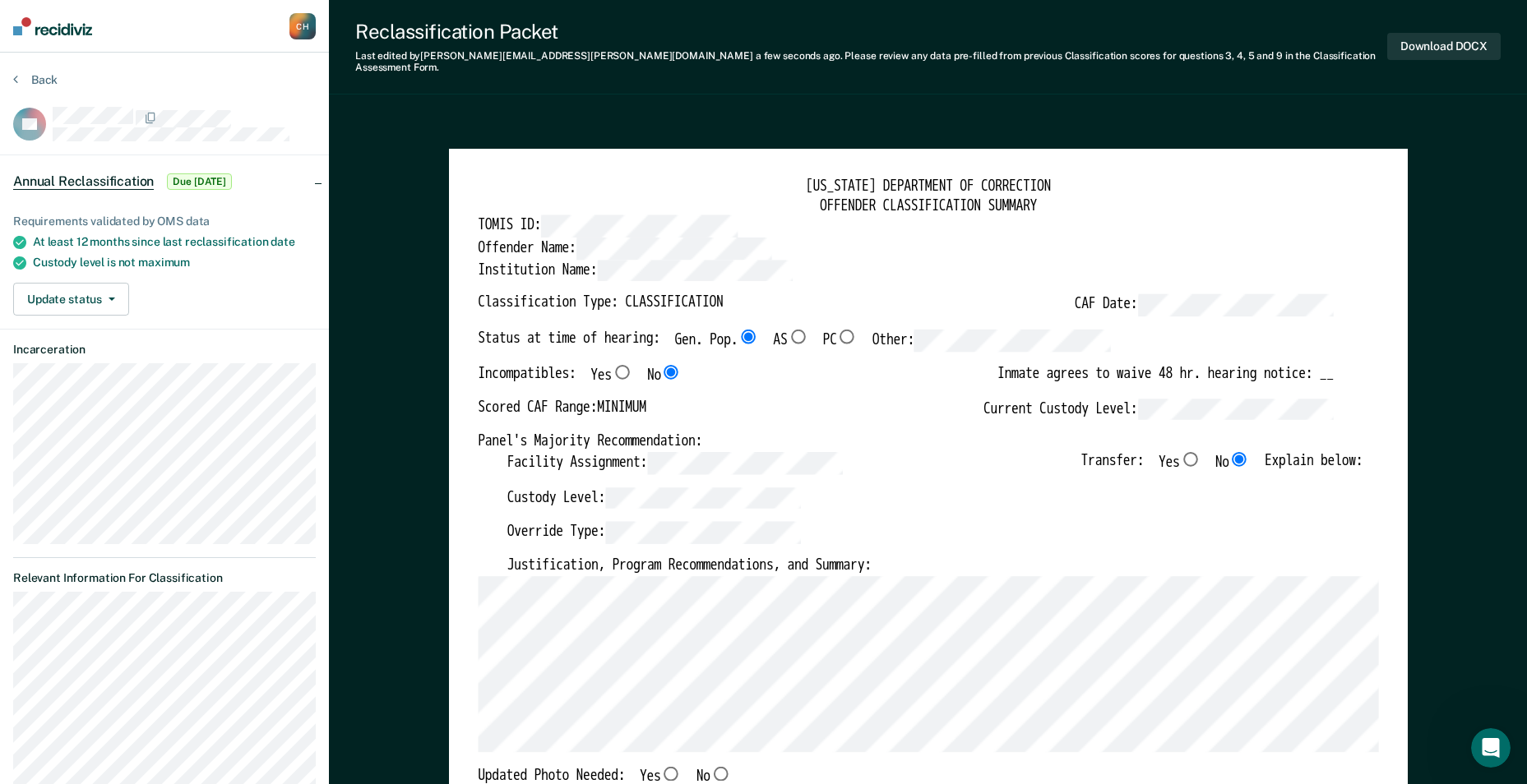 type on "x" 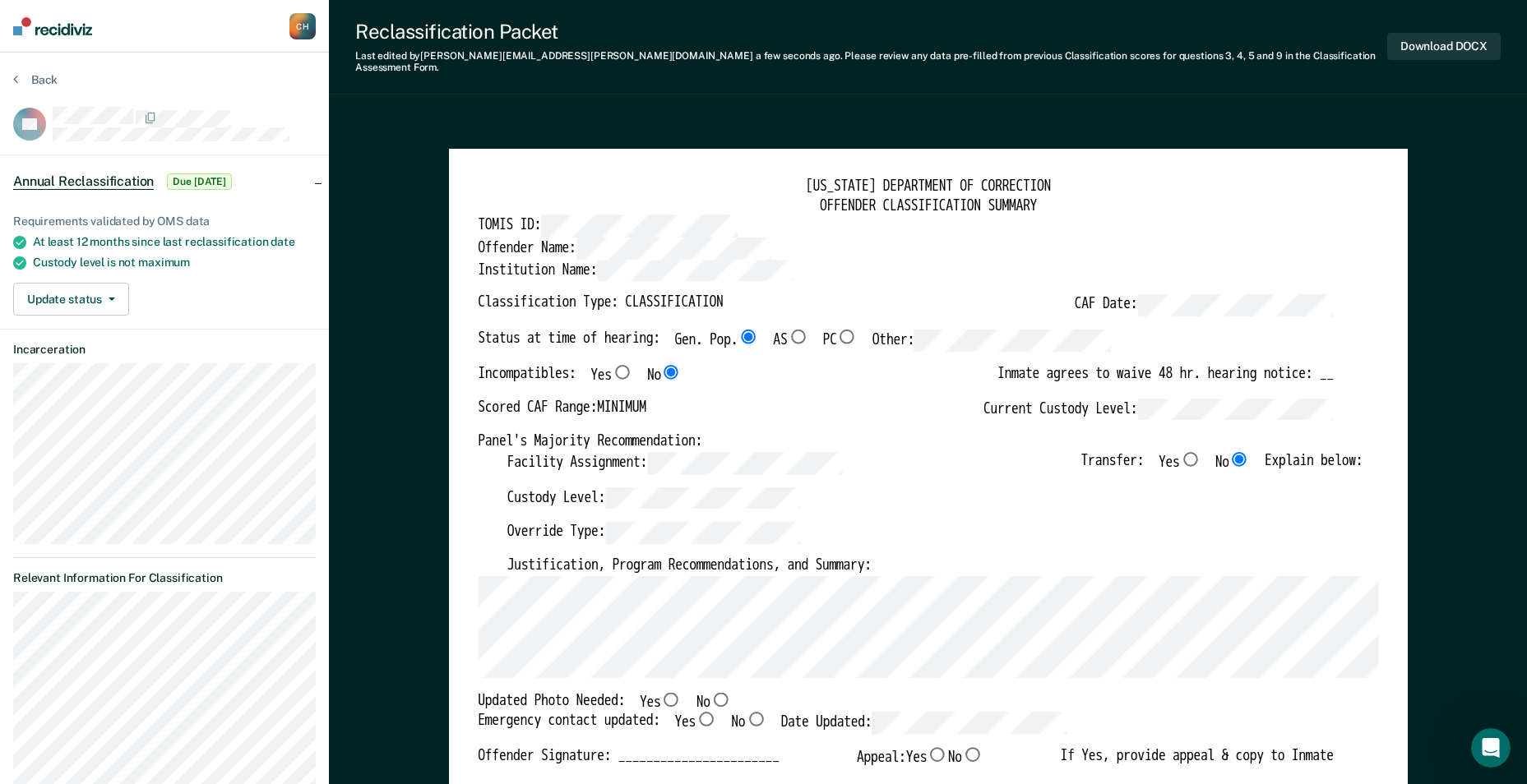 click on "Yes" at bounding box center [671, 699] 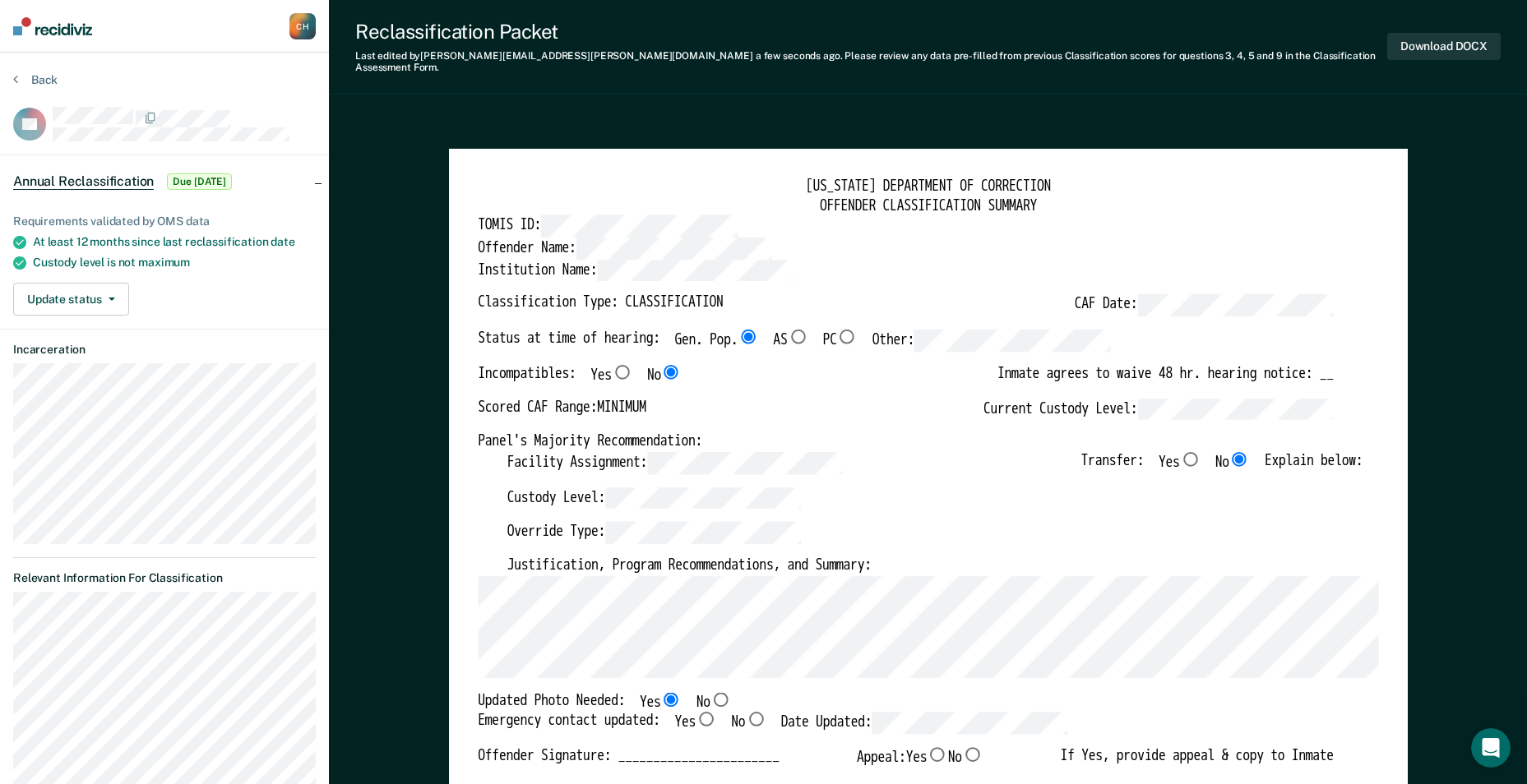 type on "x" 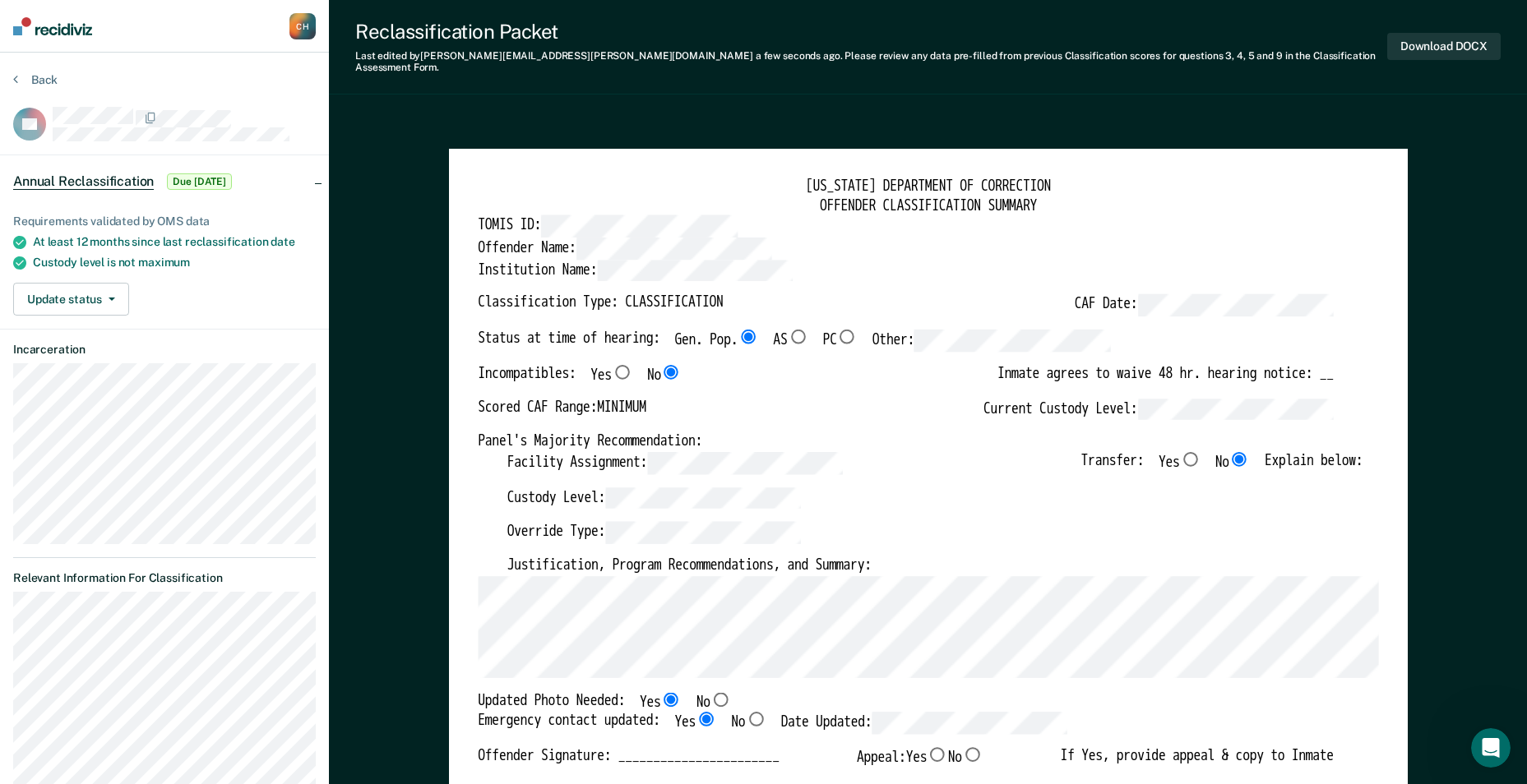 type on "x" 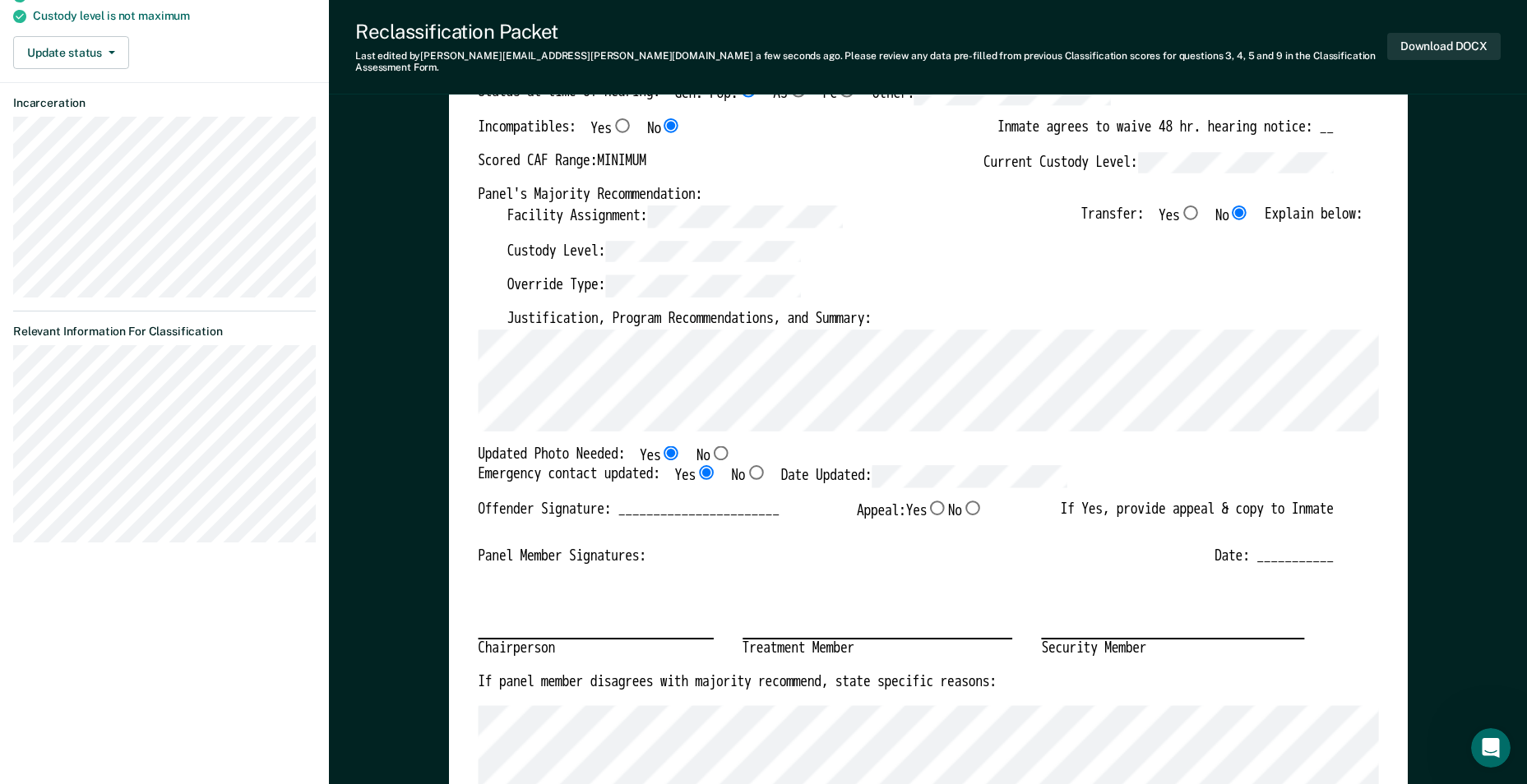 scroll, scrollTop: 164, scrollLeft: 0, axis: vertical 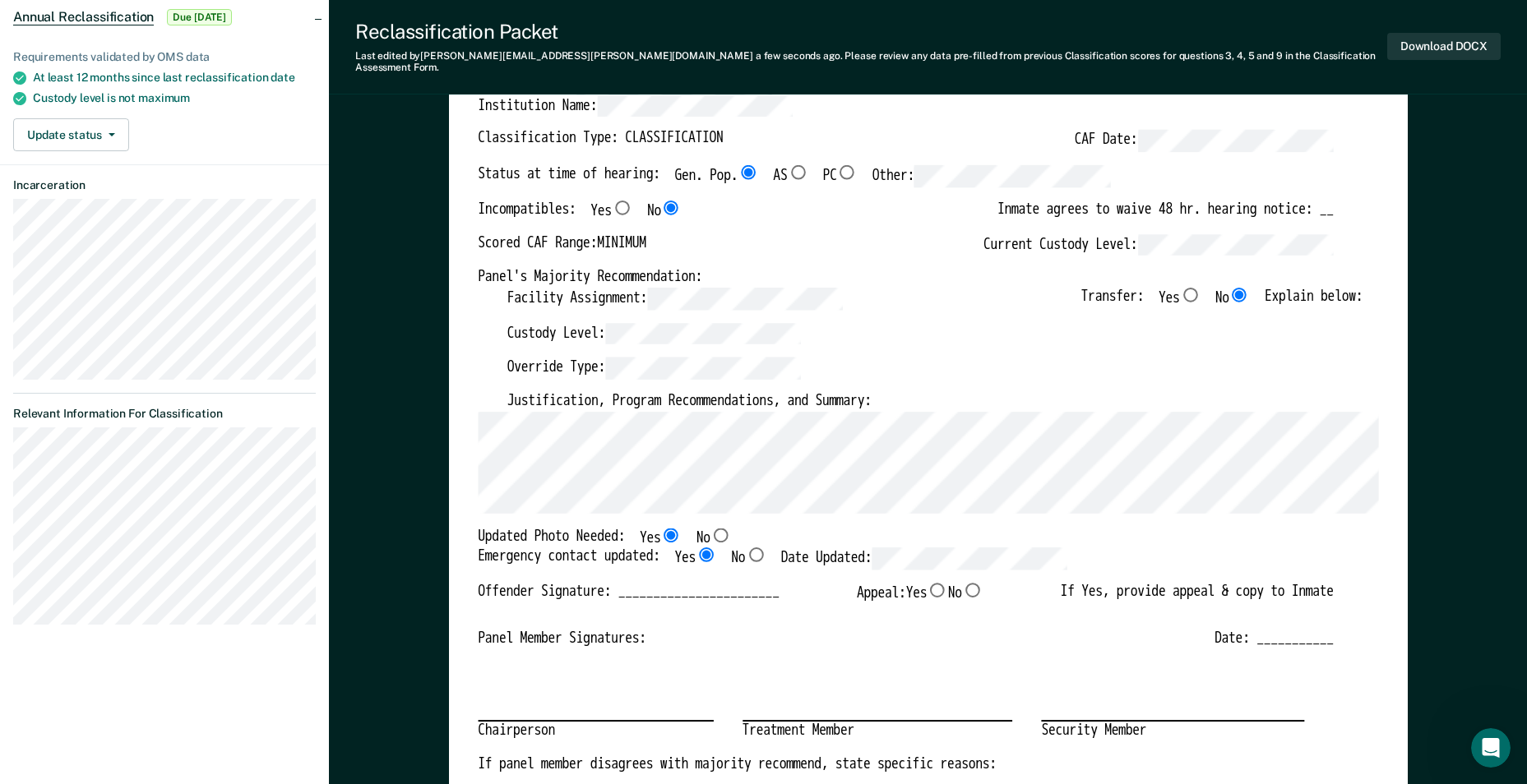 click on "Back TR   Annual Reclassification Due 7/3/25 Requirements validated by OMS data At least 12 months since last reclassification   date Custody level is not   maximum Update status Mark Pending Incarceration Relevant Information For Classification" at bounding box center (164, 273) 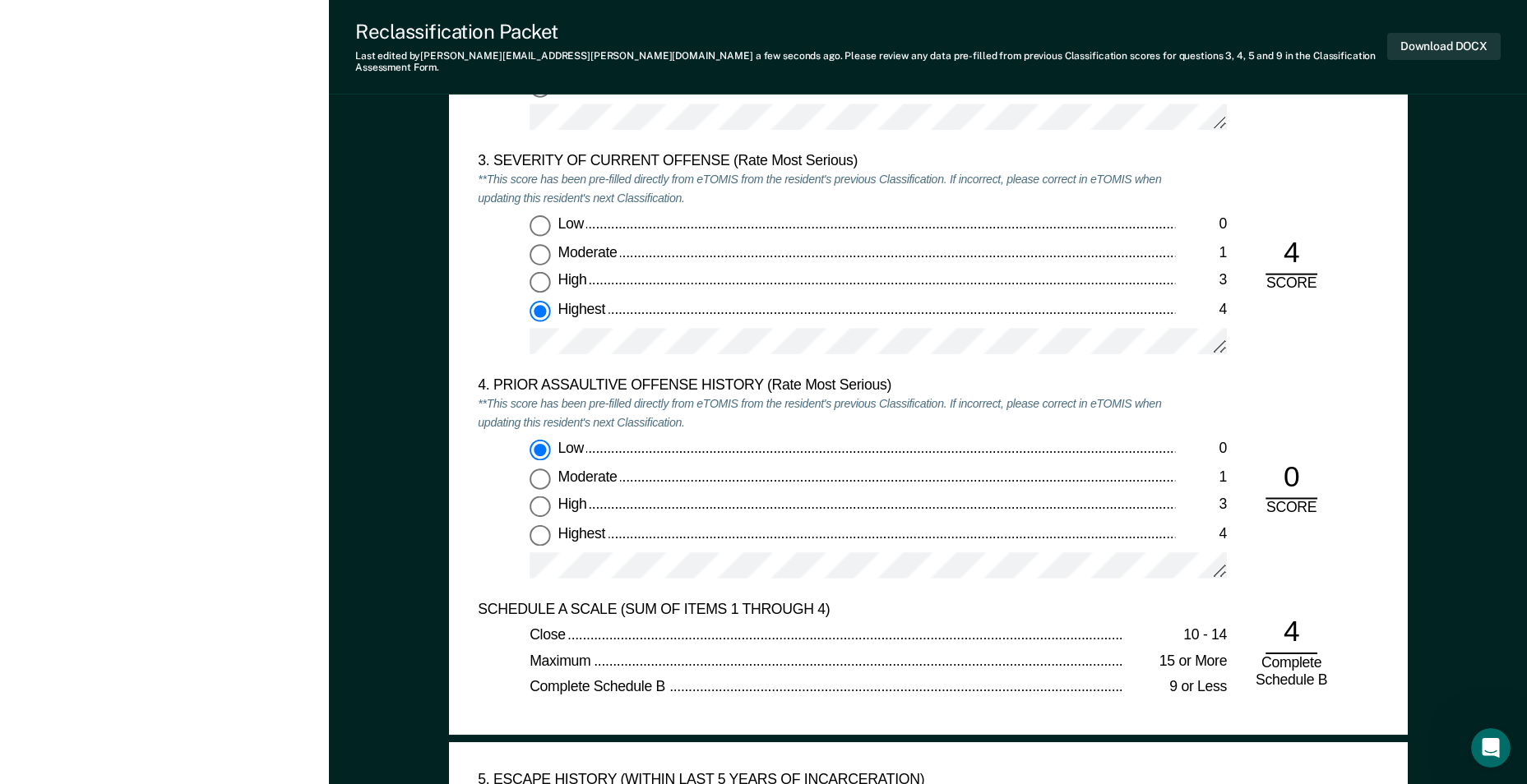 scroll, scrollTop: 1972, scrollLeft: 0, axis: vertical 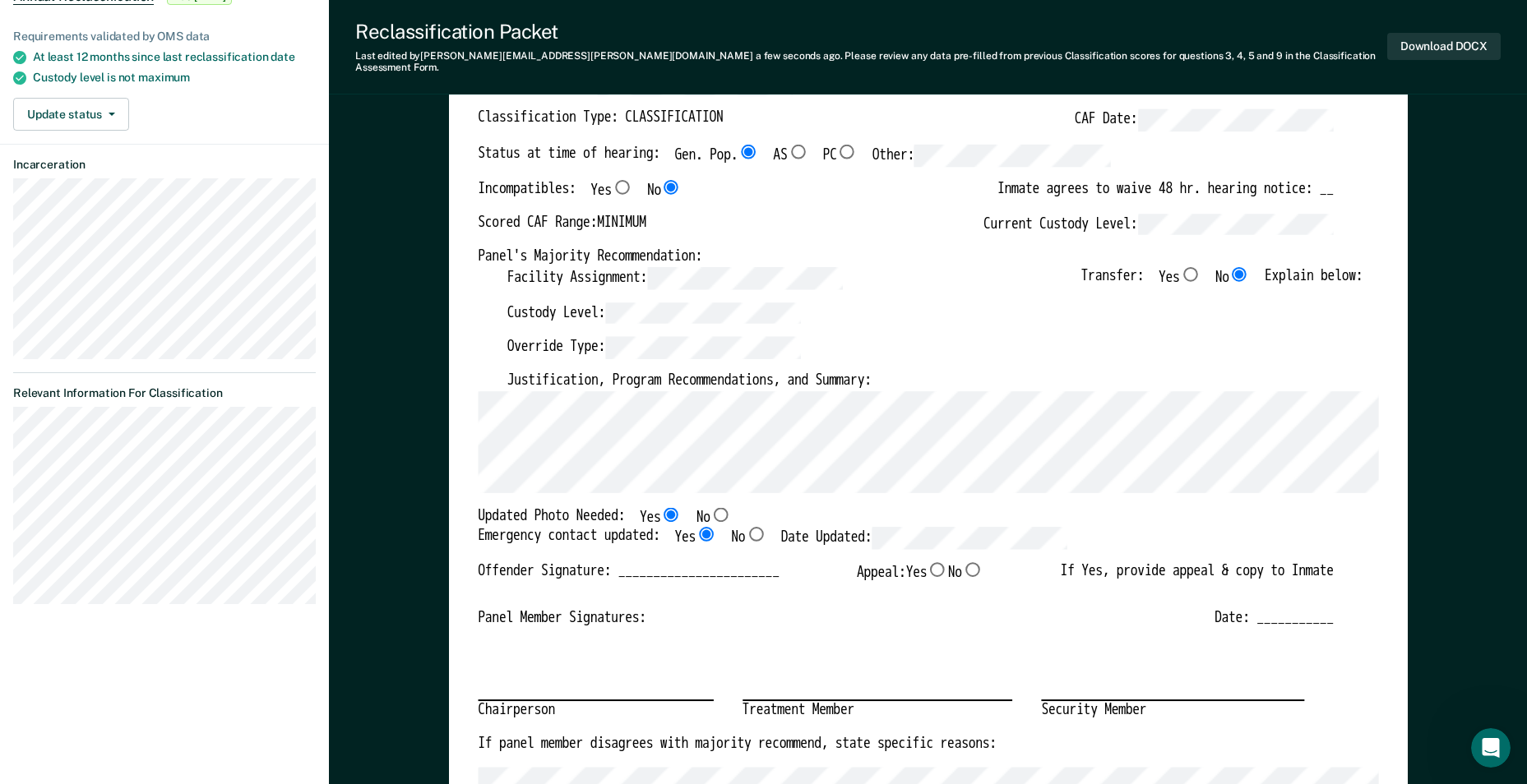 type on "x" 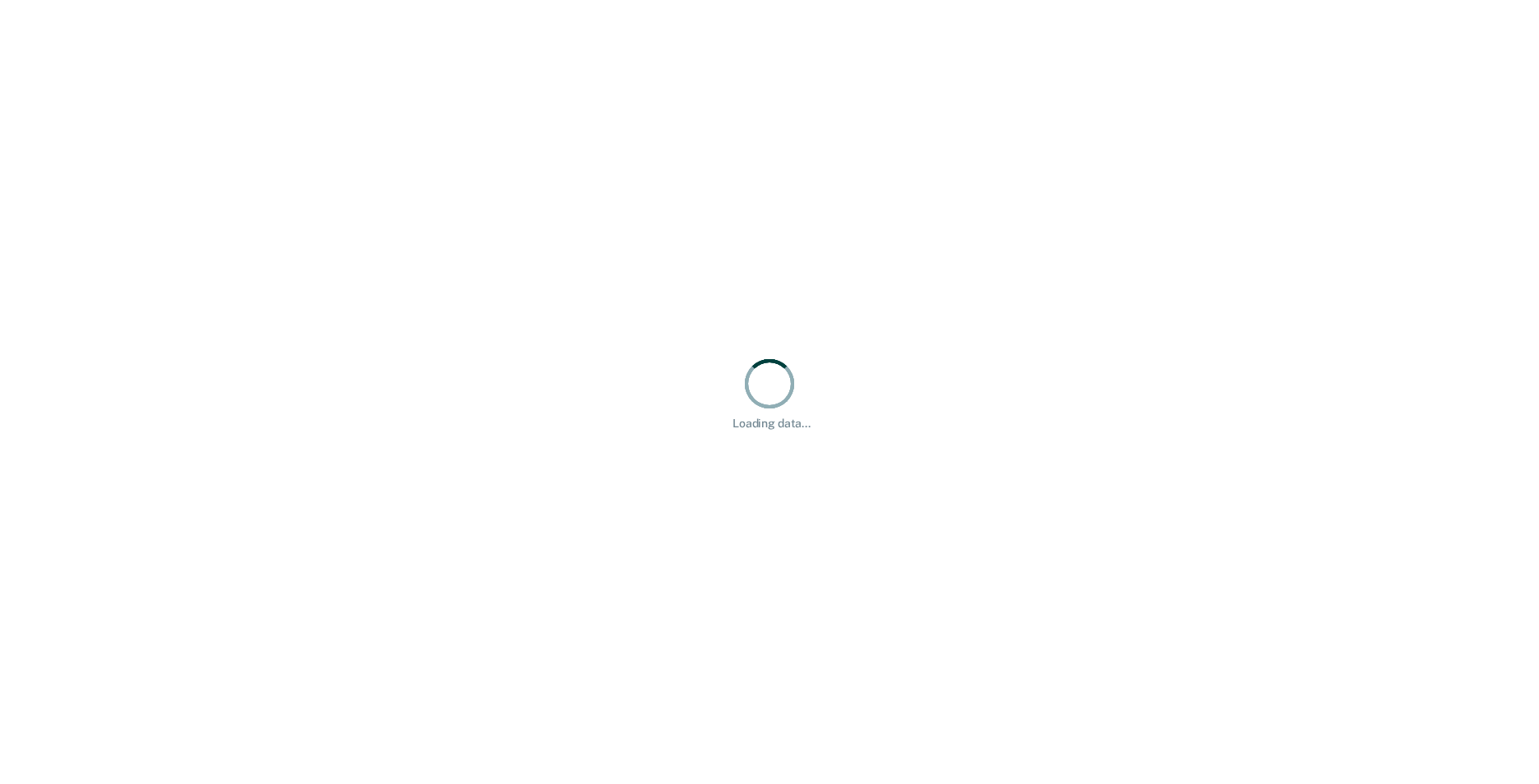 scroll, scrollTop: 0, scrollLeft: 0, axis: both 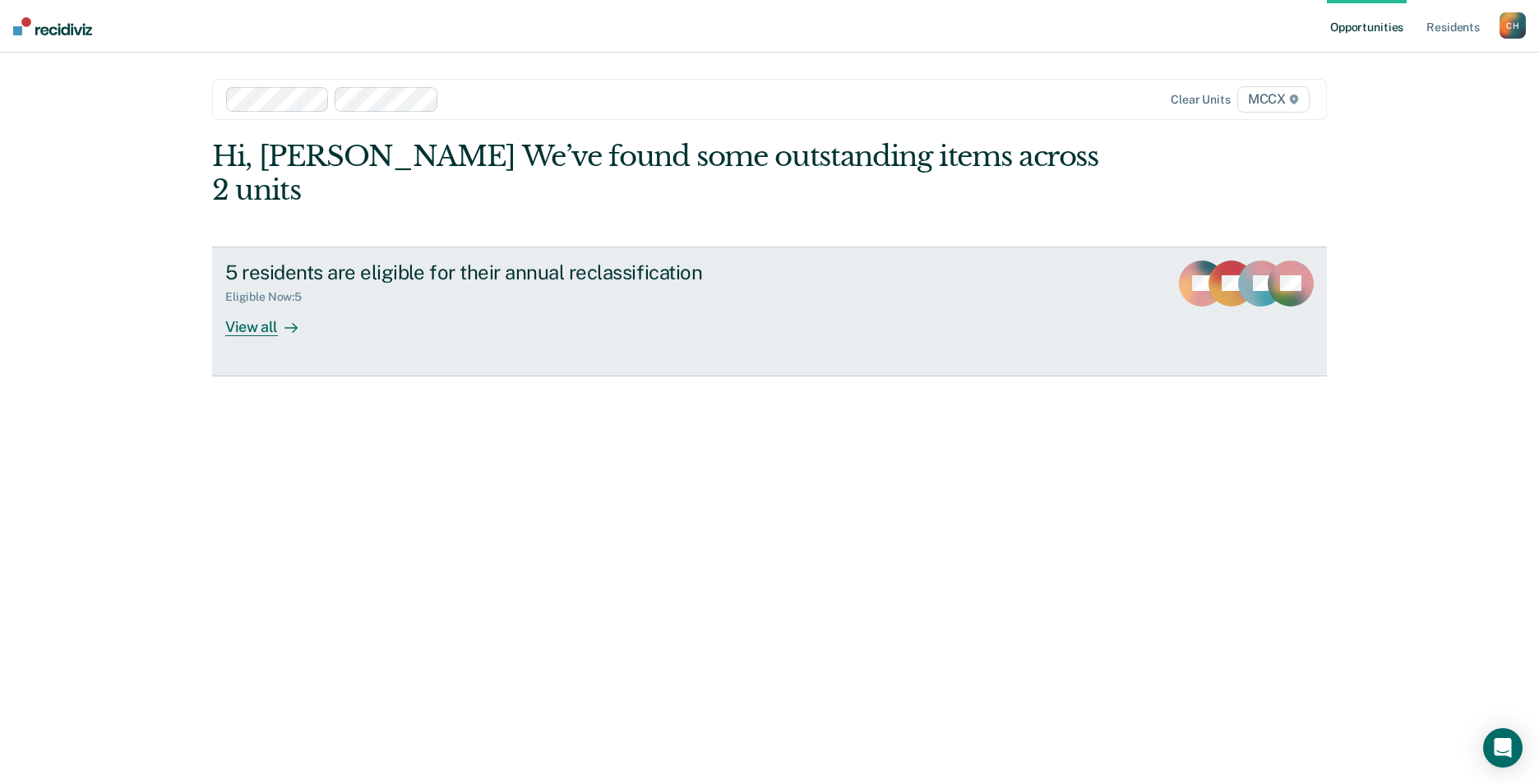 click on "5 residents are eligible for their annual reclassification Eligible Now :  5 View all   CF JM DJ + 2" at bounding box center (770, 311) 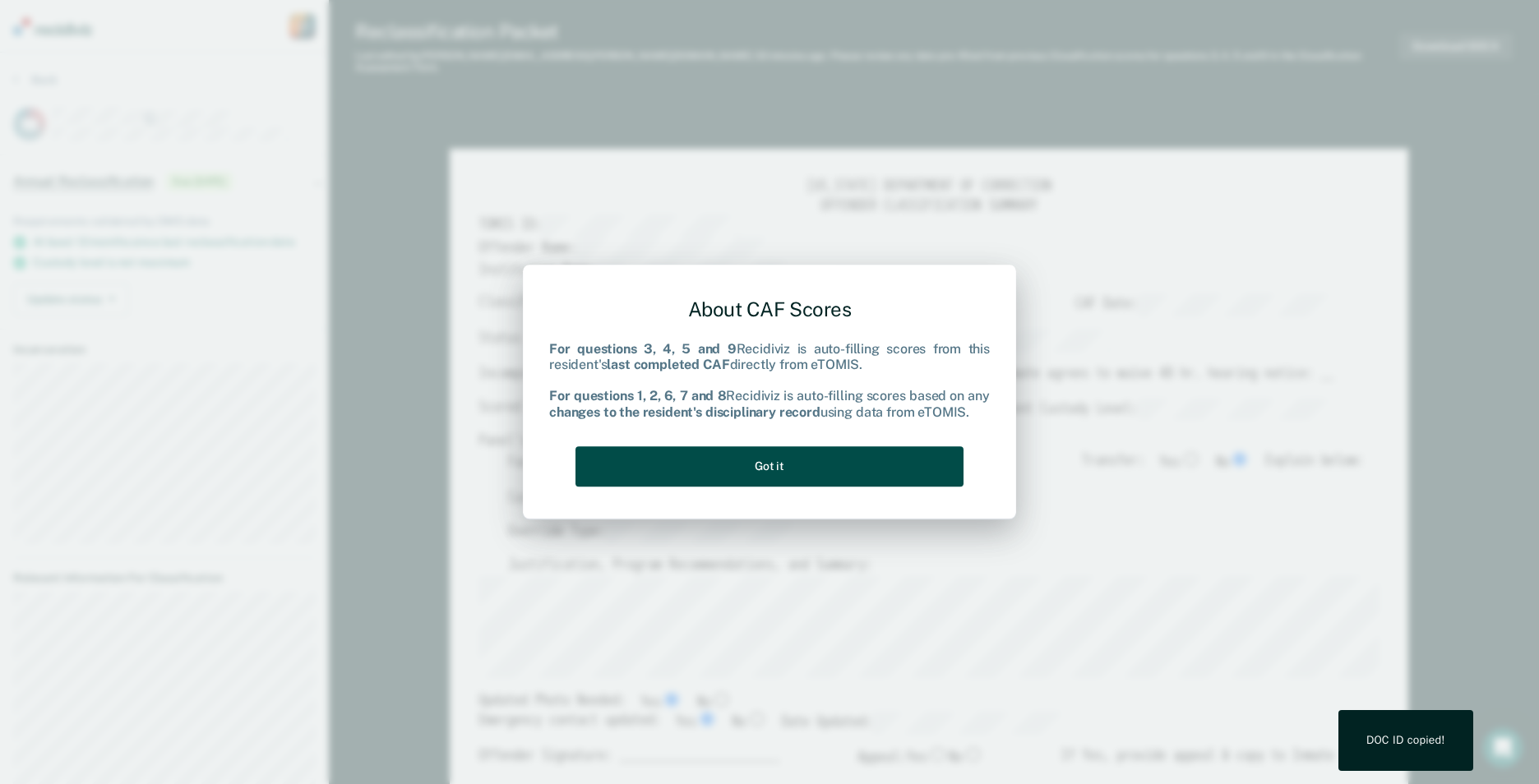 click on "Got it" at bounding box center [770, 466] 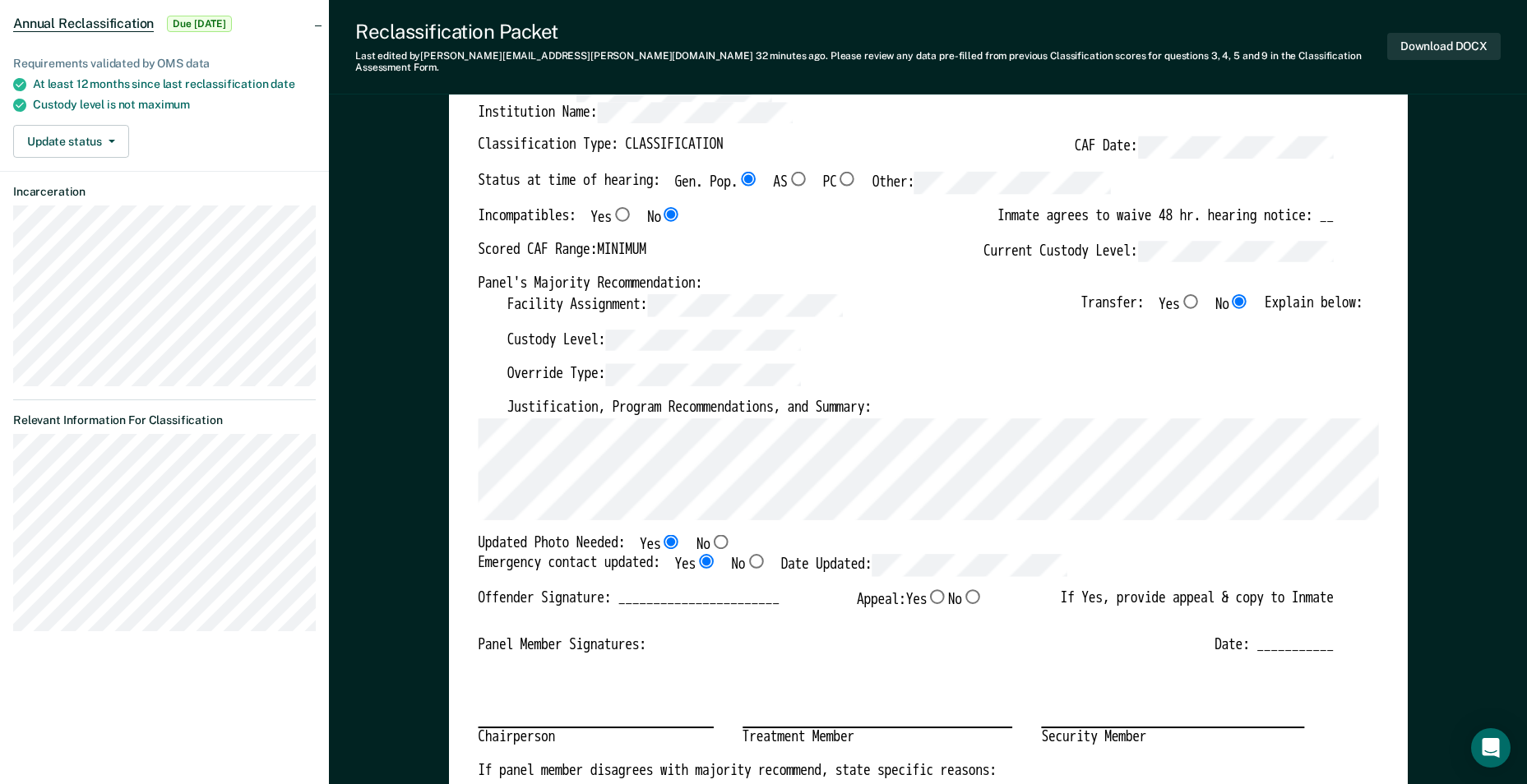 scroll, scrollTop: 164, scrollLeft: 0, axis: vertical 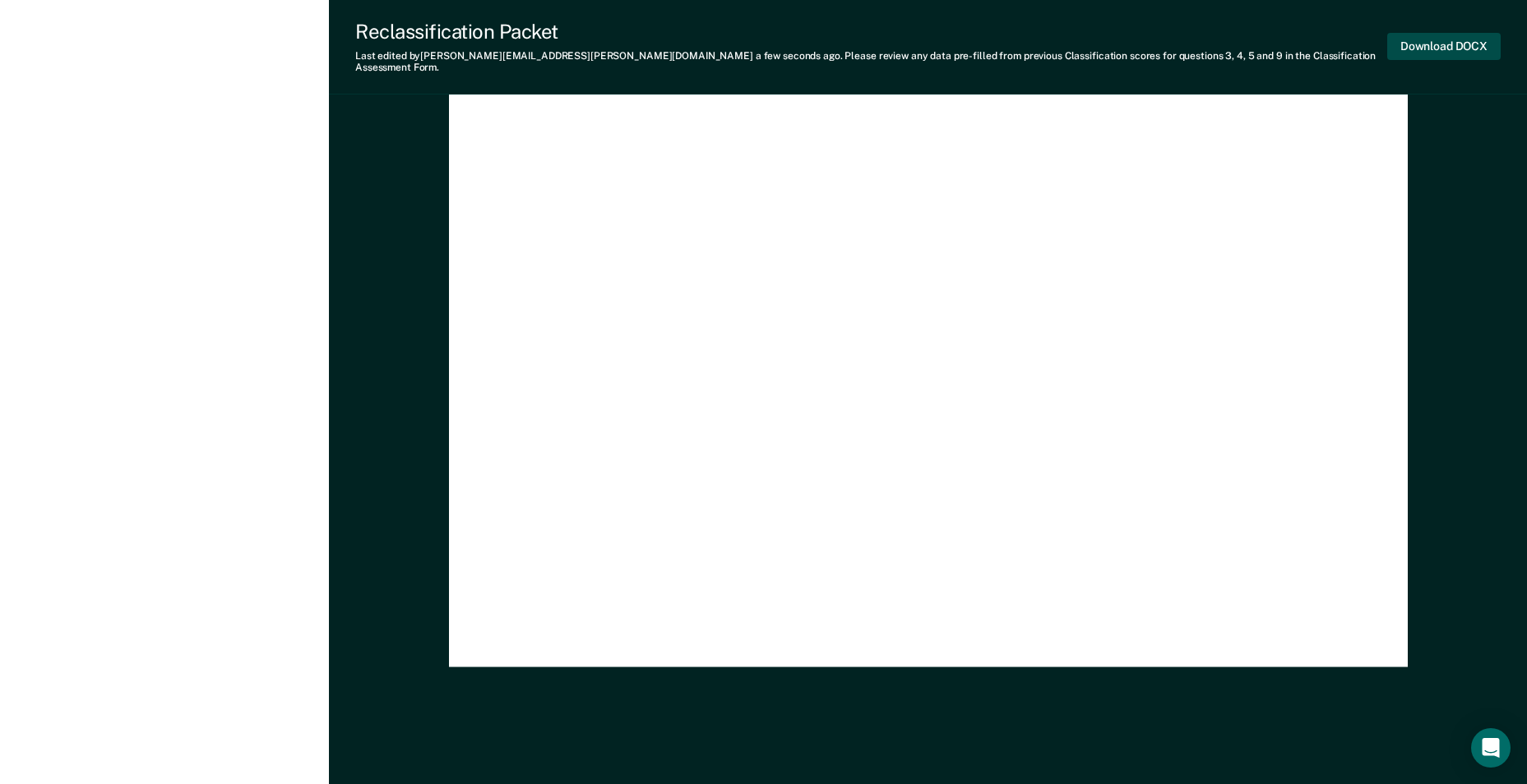 click on "Download DOCX" at bounding box center [1444, 46] 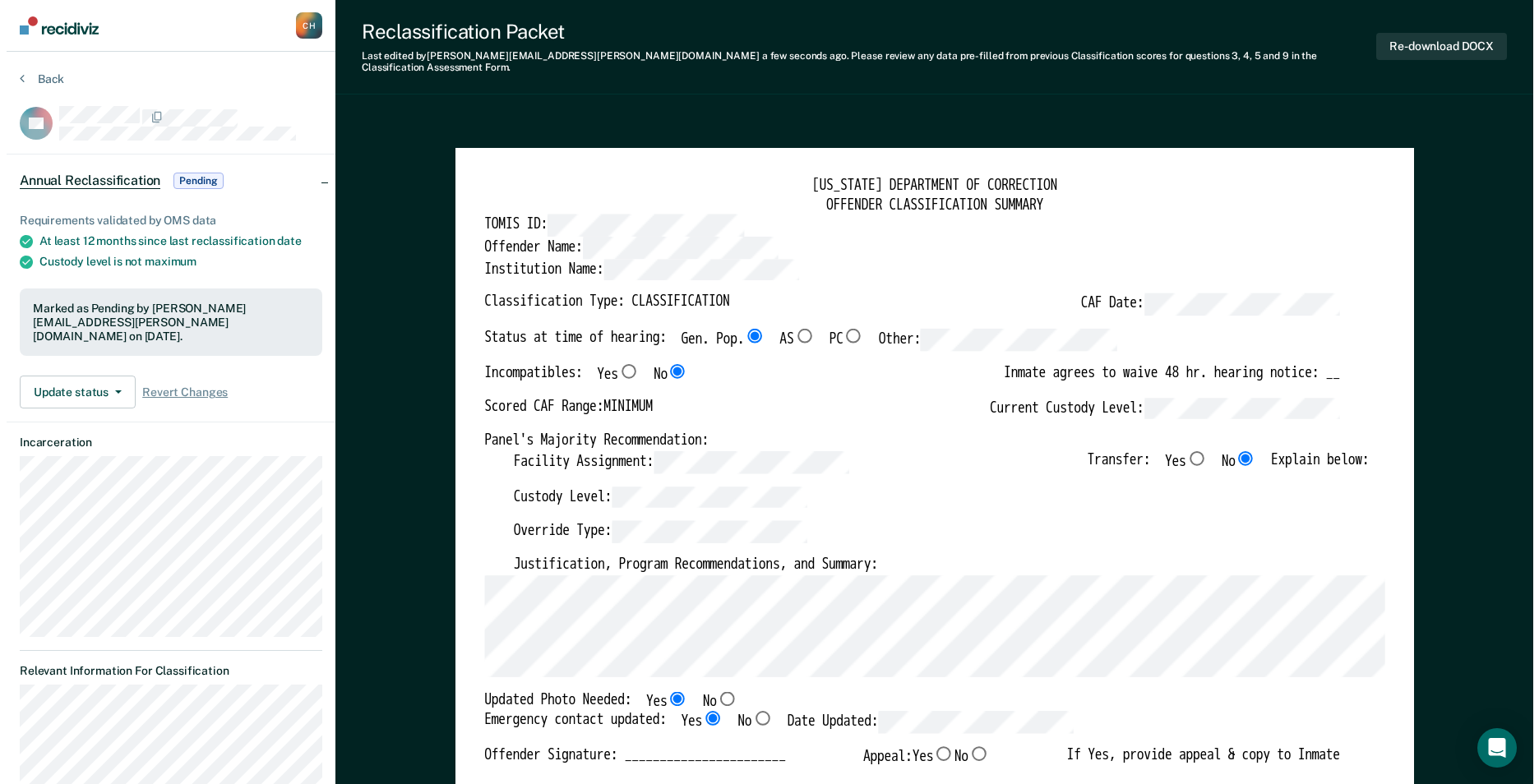 scroll, scrollTop: 0, scrollLeft: 0, axis: both 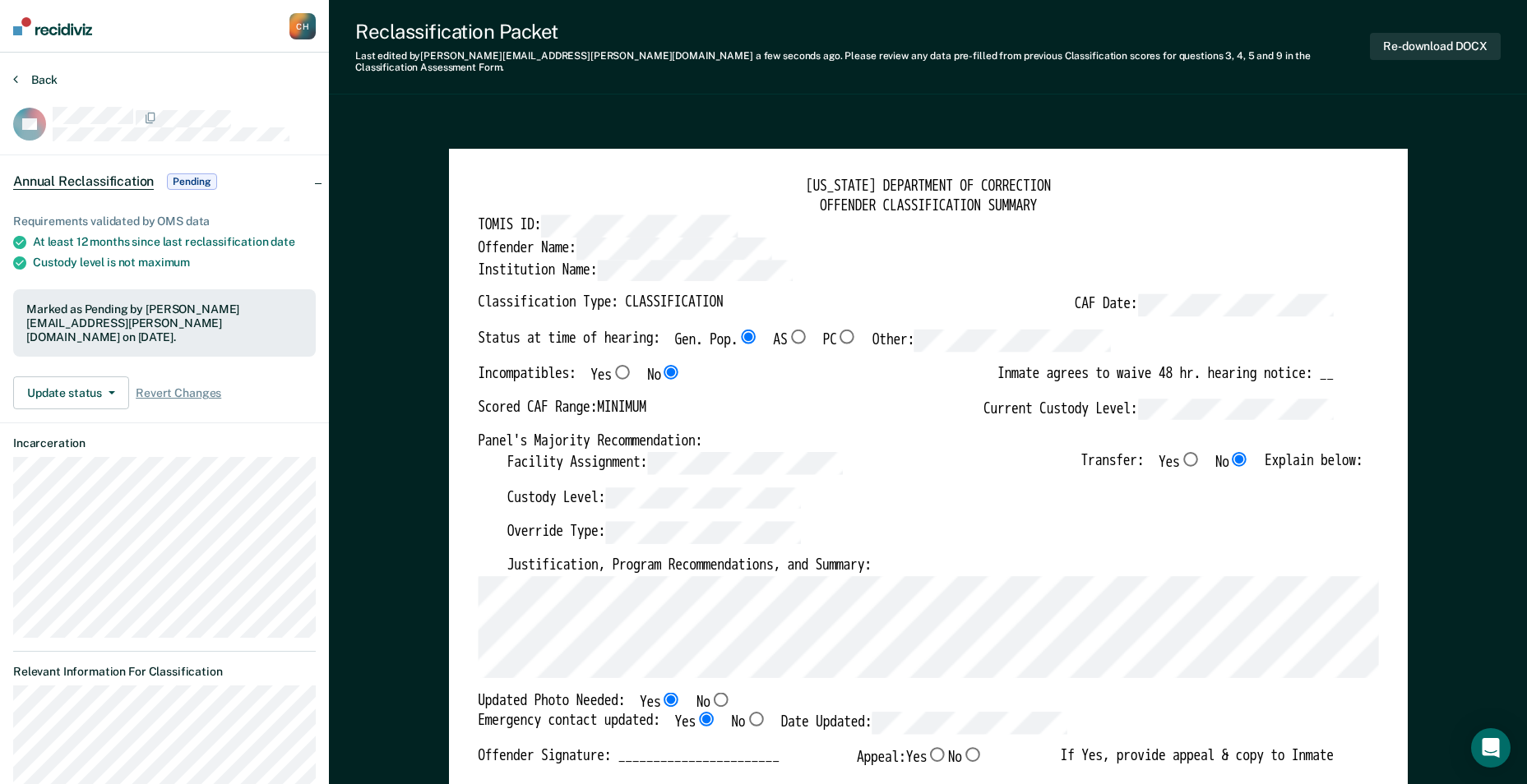 click on "Back" at bounding box center (35, 80) 